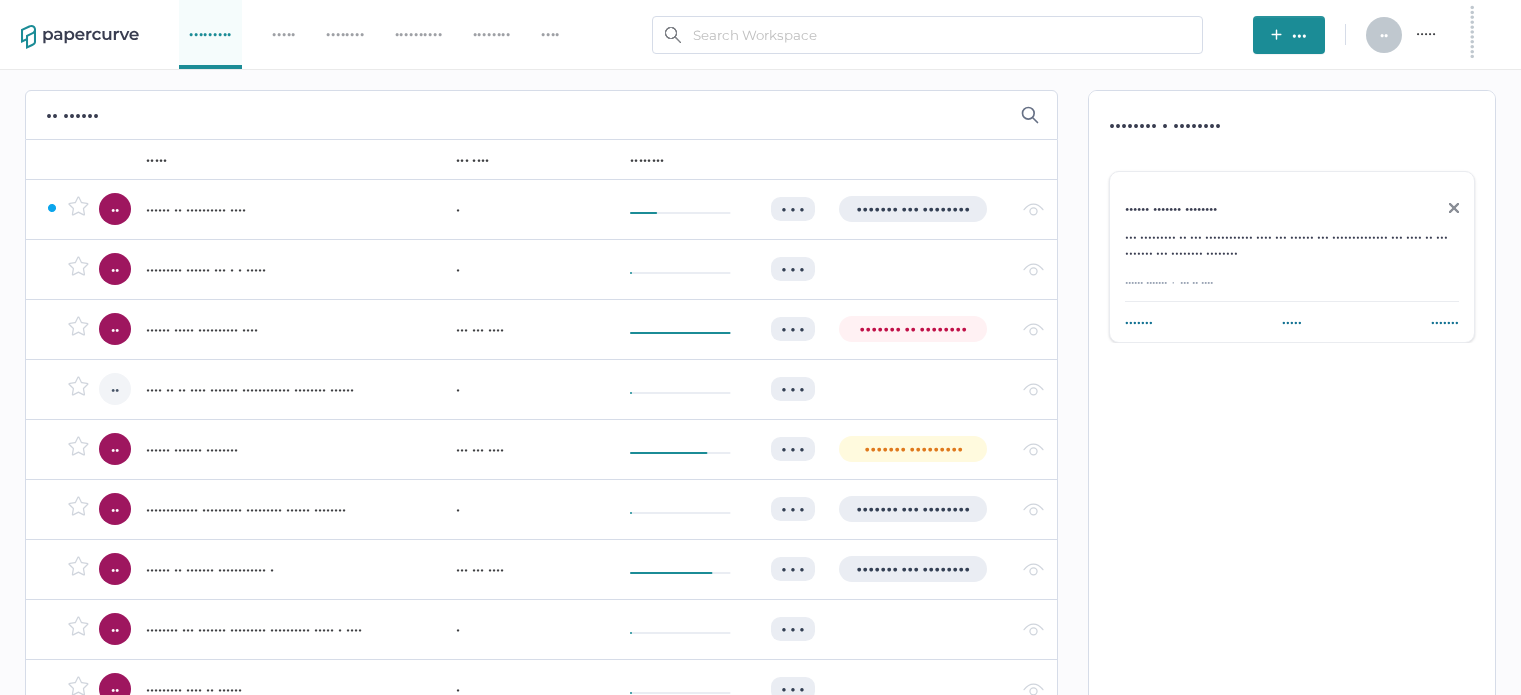 scroll, scrollTop: 0, scrollLeft: 0, axis: both 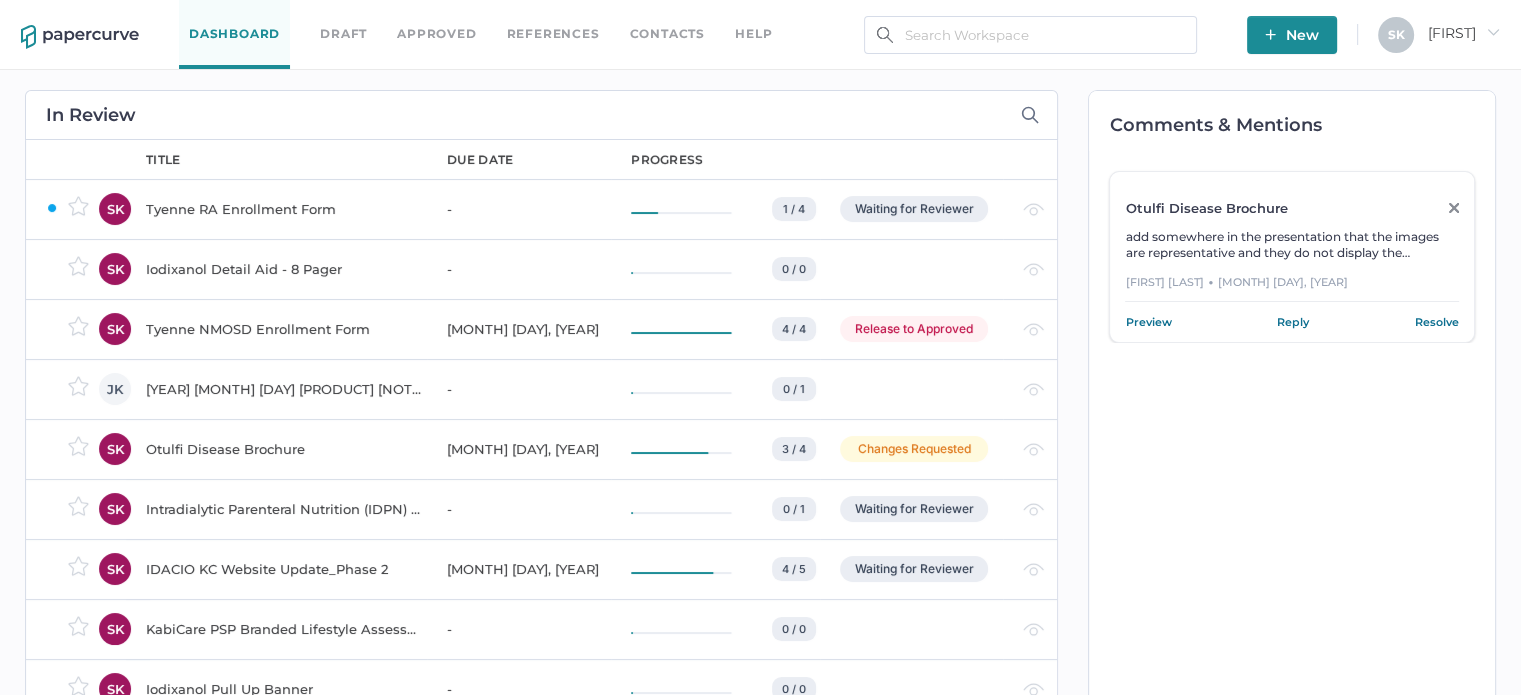 click on "[BRAND] NMOSD Enrollment Form" at bounding box center (284, 209) 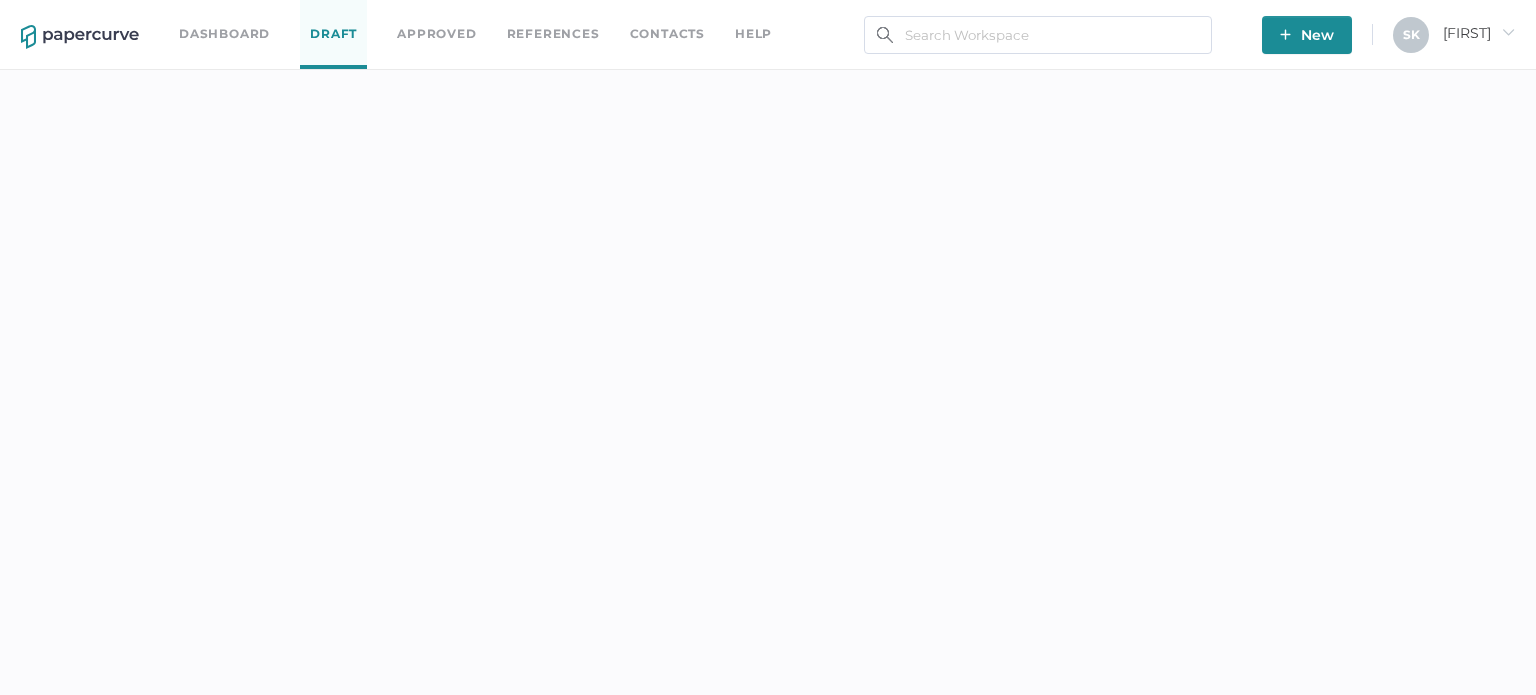 scroll, scrollTop: 0, scrollLeft: 0, axis: both 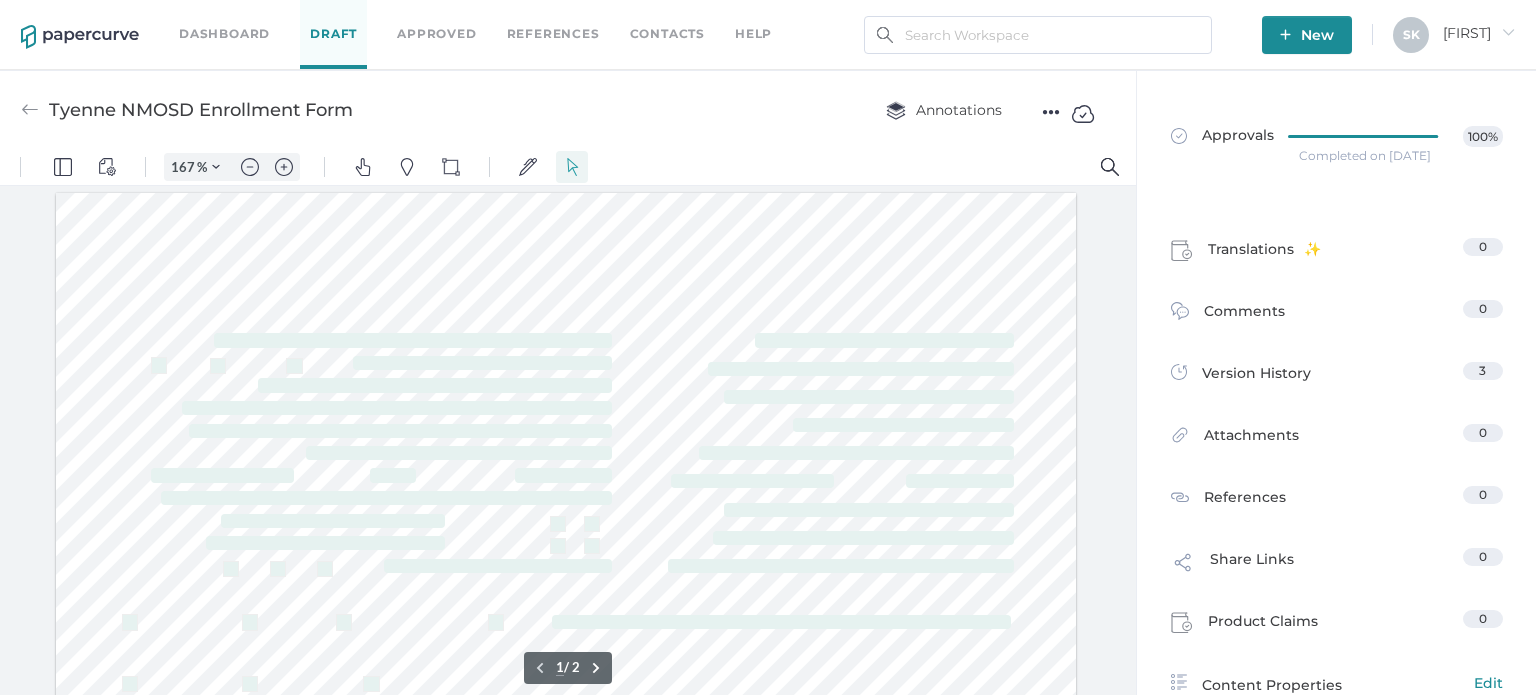 click on "Dashboard Draft Approved References Contacts help" at bounding box center [490, 34] 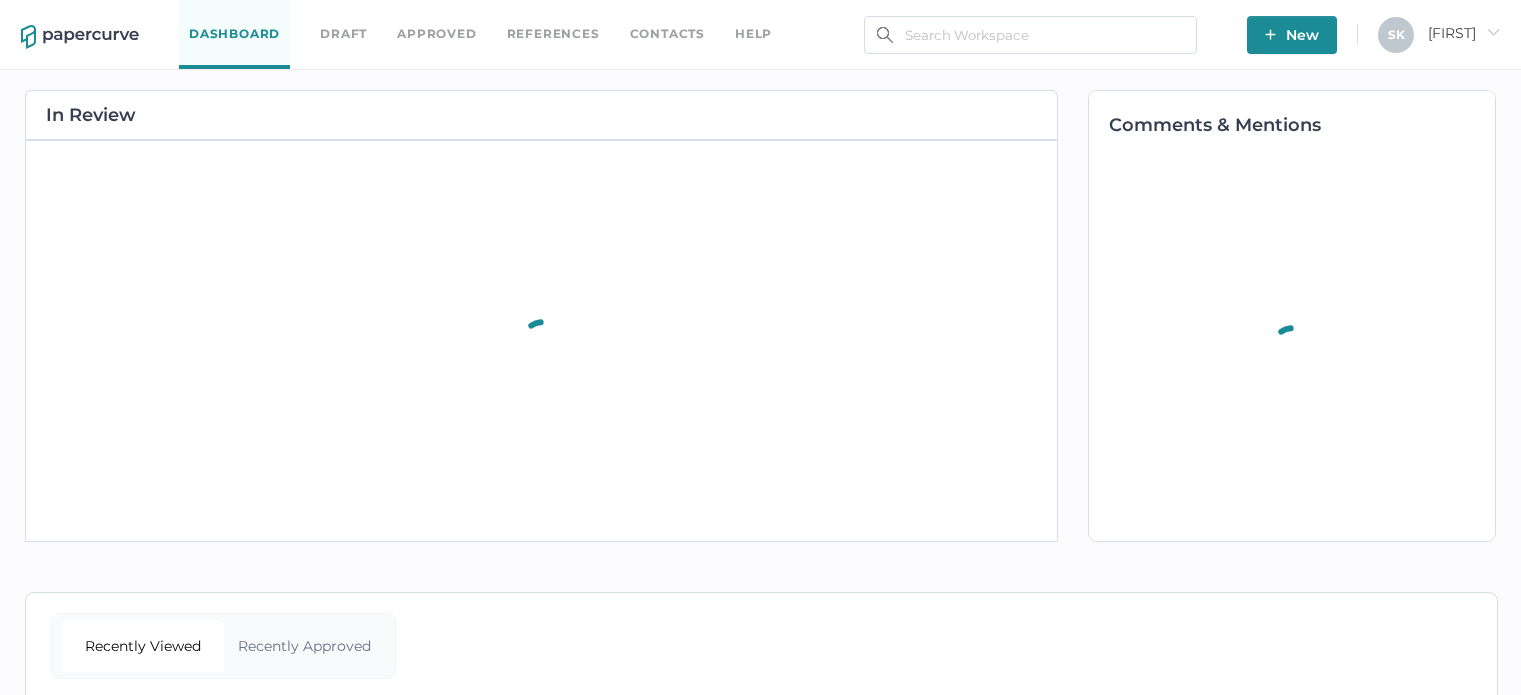 scroll, scrollTop: 0, scrollLeft: 0, axis: both 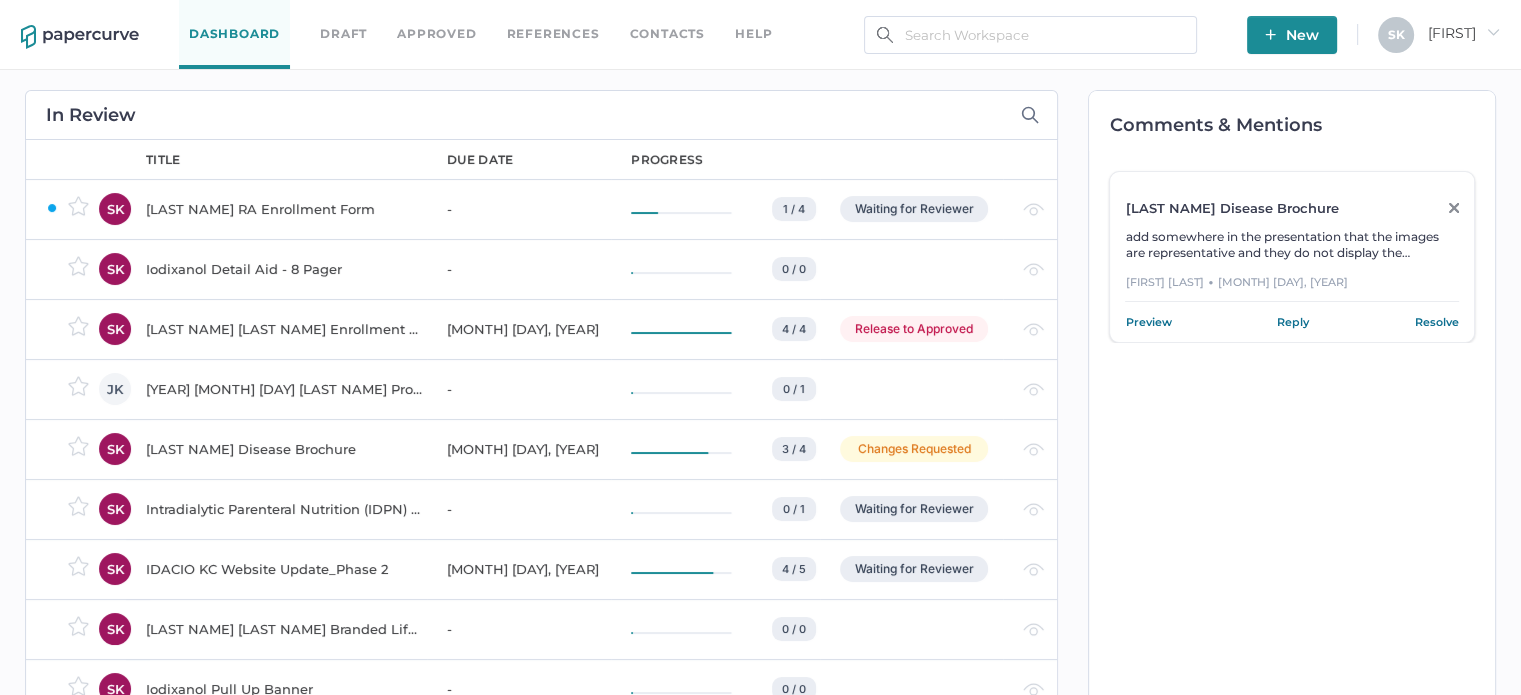 click on "[BRAND] NMOSD Enrollment Form" at bounding box center (284, 209) 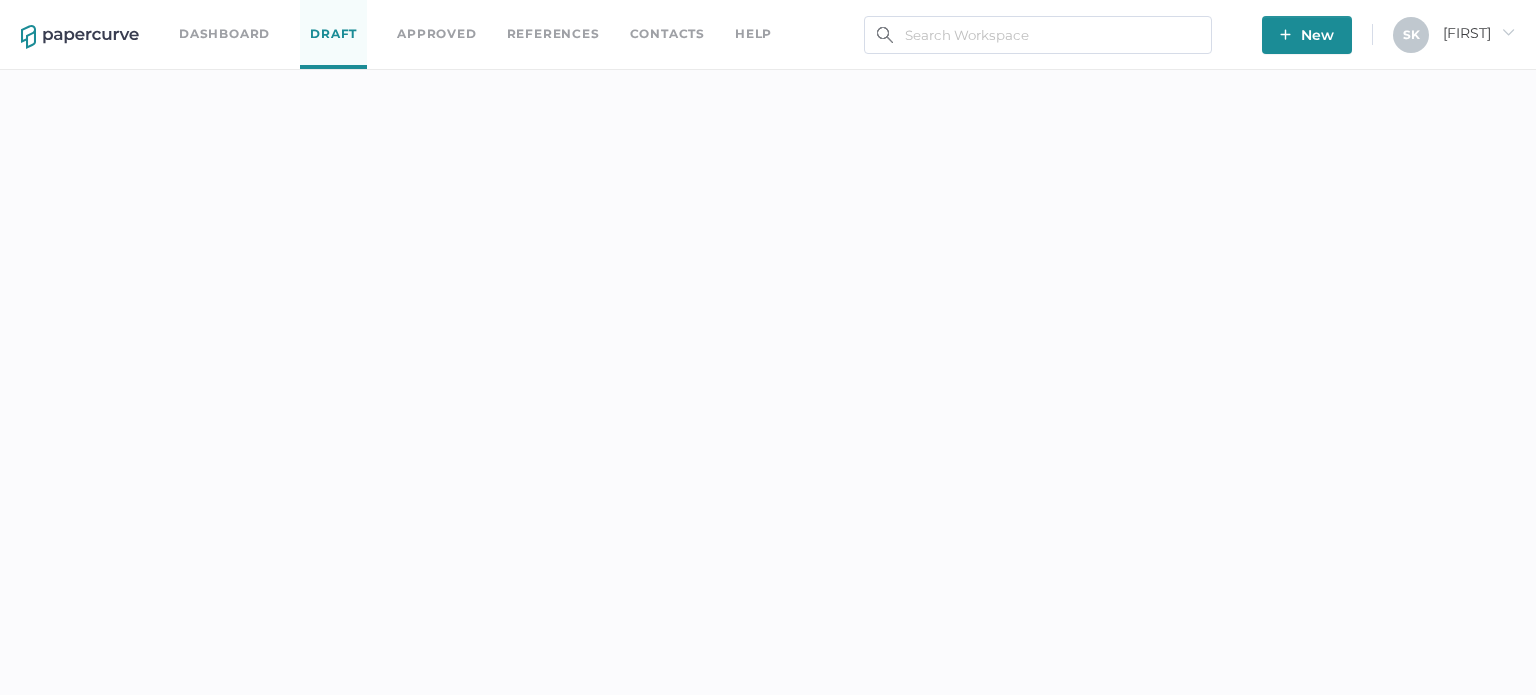 scroll, scrollTop: 0, scrollLeft: 0, axis: both 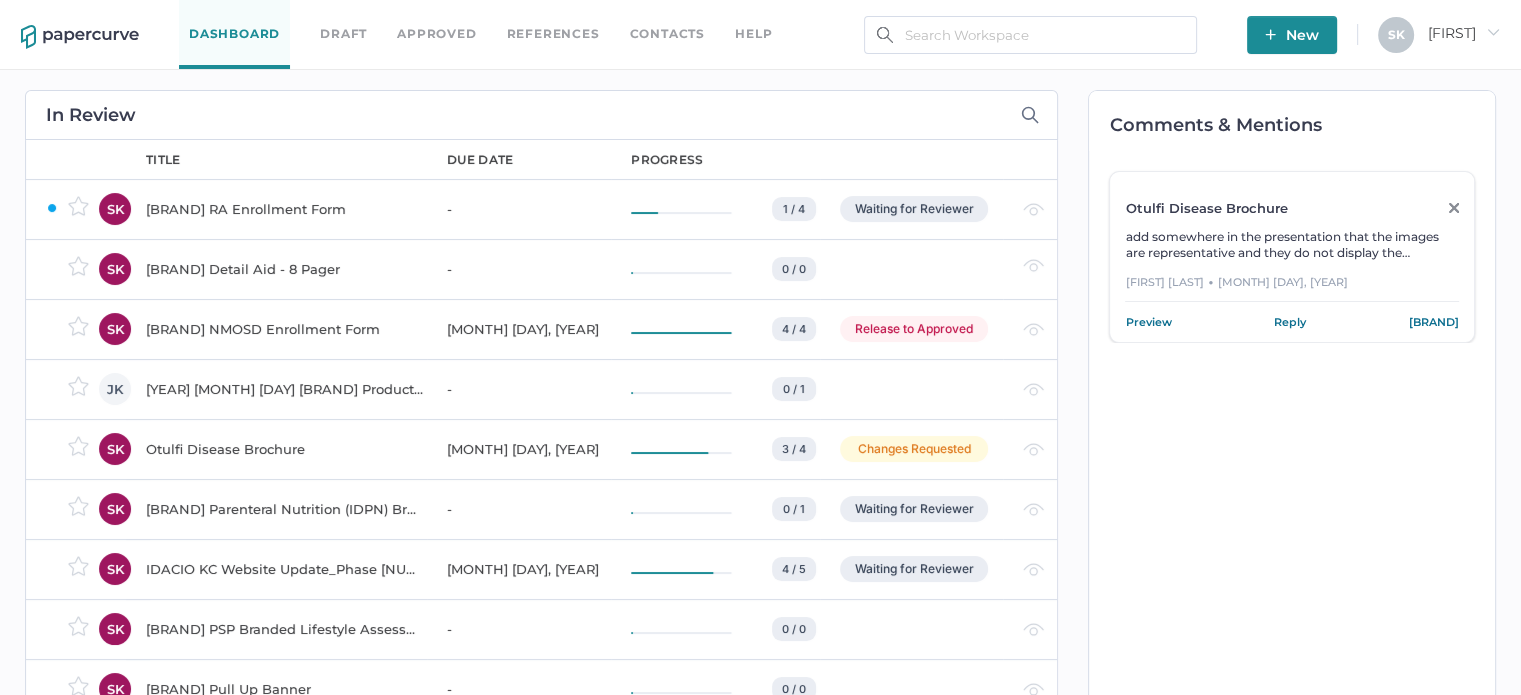 click on "[PRODUCT] NMOSD Enrollment Form" at bounding box center [284, 209] 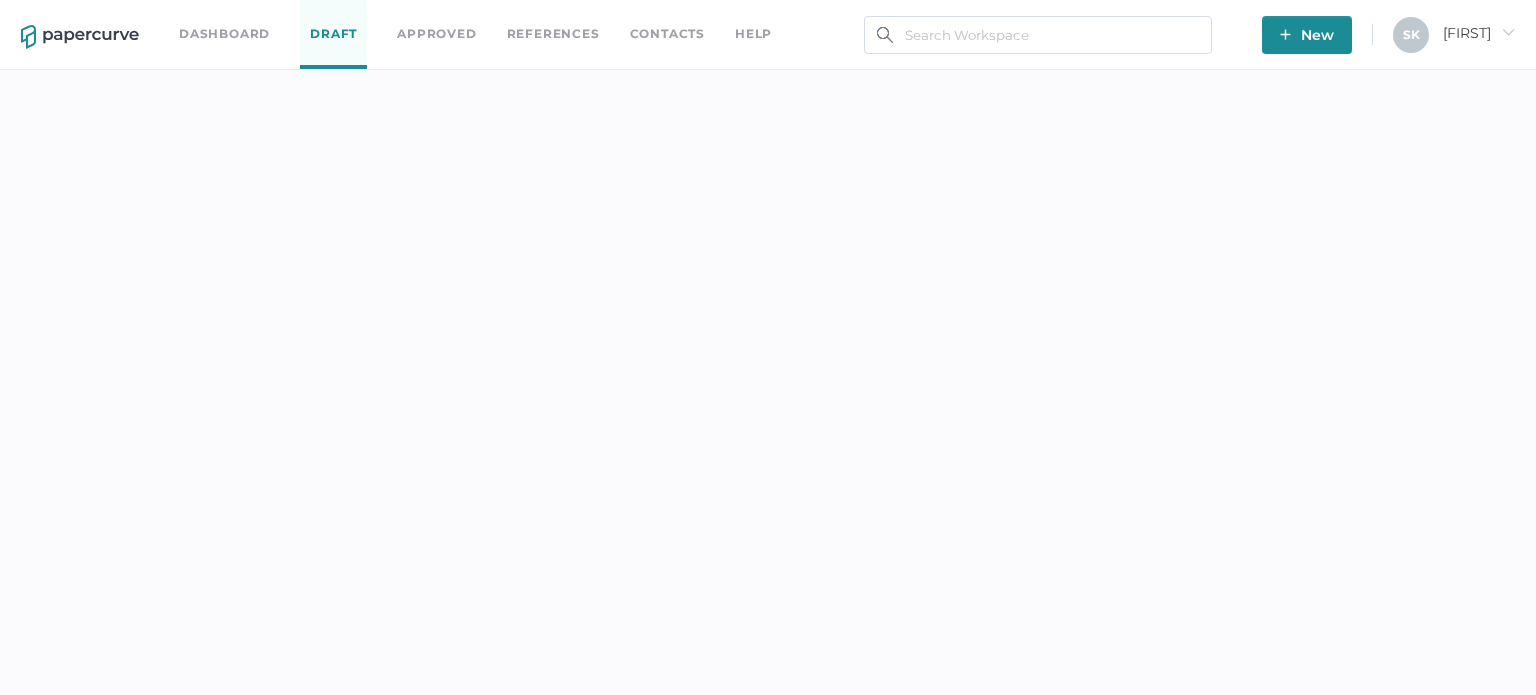 scroll, scrollTop: 0, scrollLeft: 0, axis: both 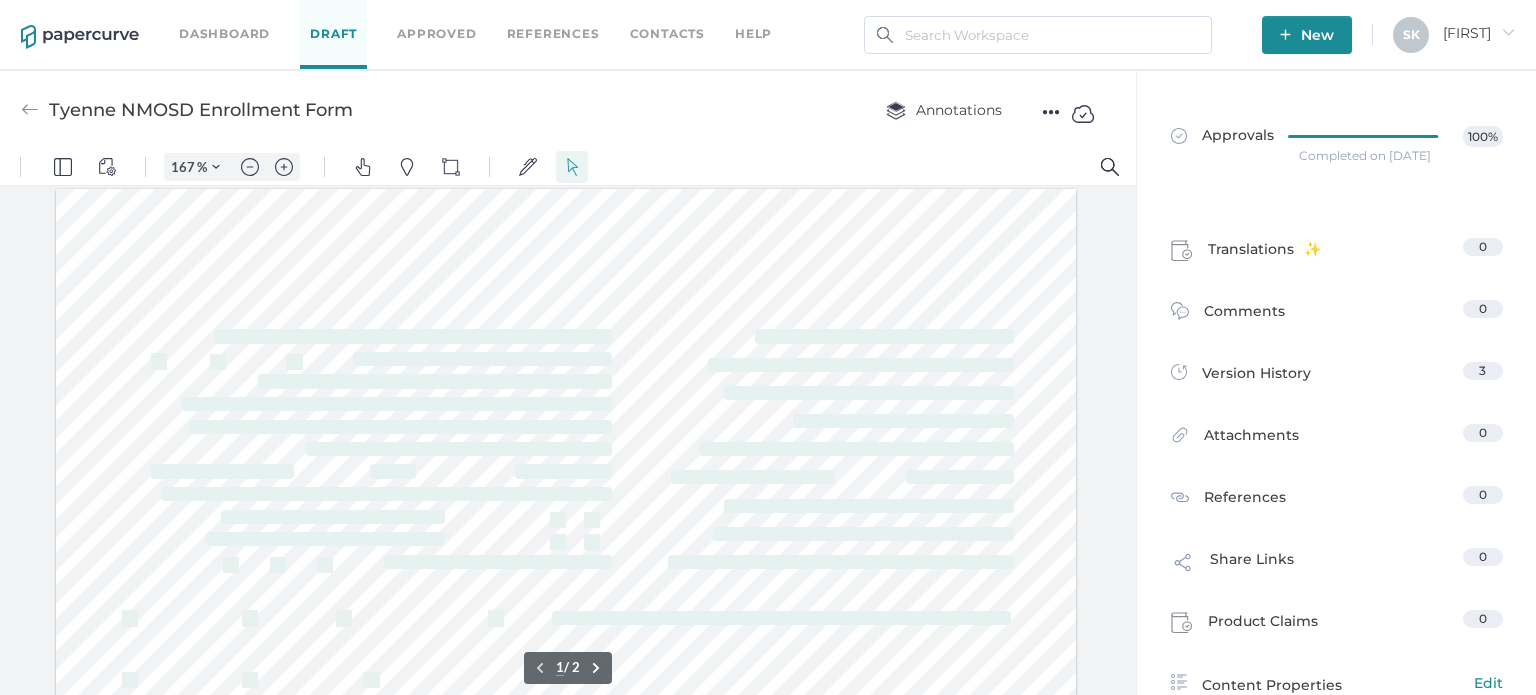 click on "Dashboard Draft Approved References Contacts help" at bounding box center [490, 34] 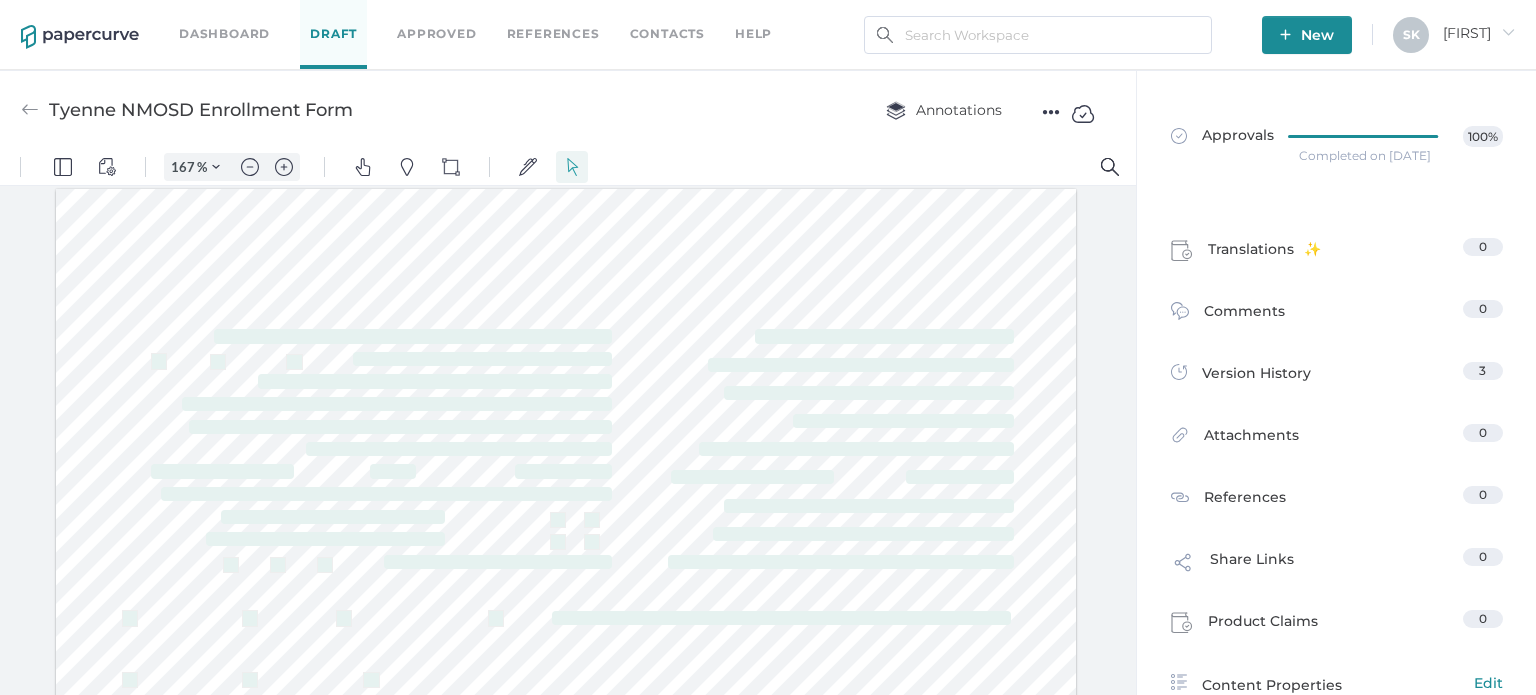 click on "Dashboard" at bounding box center [224, 34] 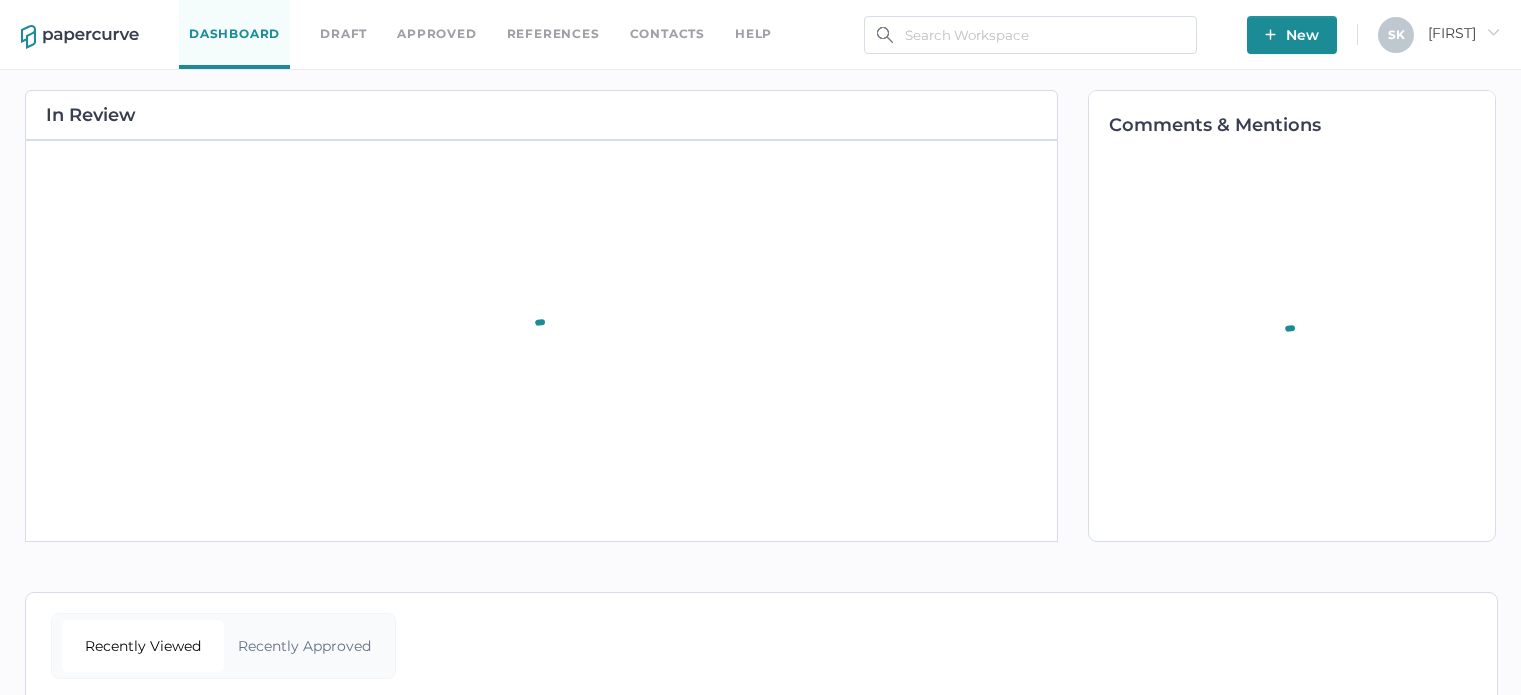 scroll, scrollTop: 0, scrollLeft: 0, axis: both 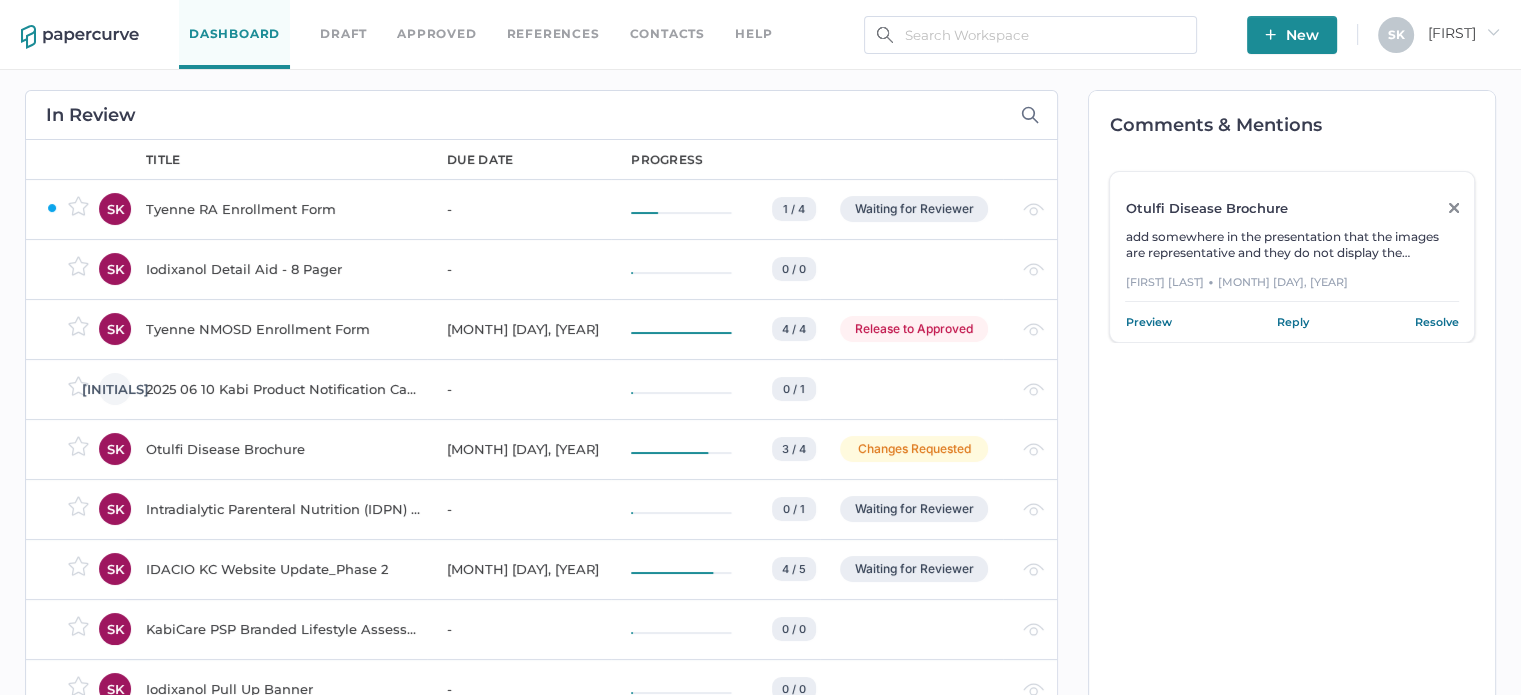 click on "Tyenne NMOSD Enrollment Form" at bounding box center [284, 209] 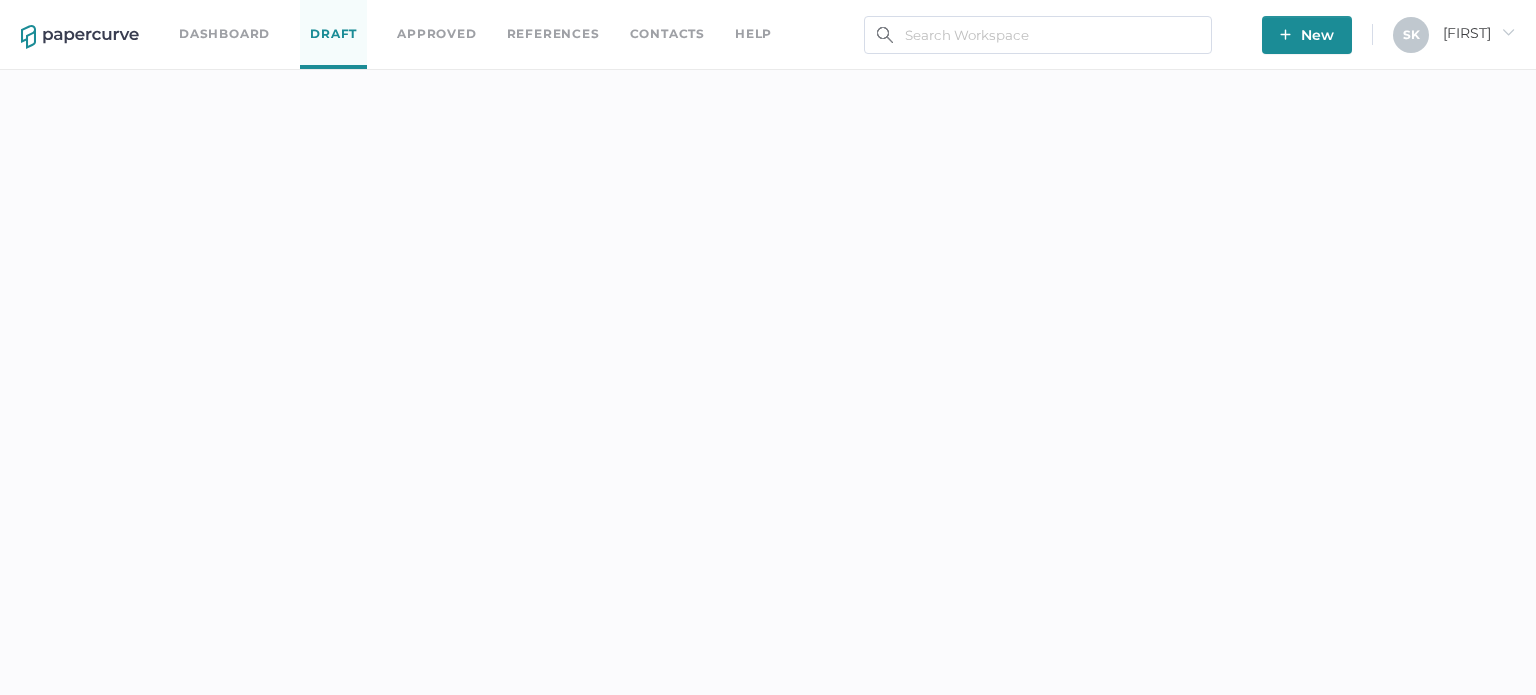 scroll, scrollTop: 0, scrollLeft: 0, axis: both 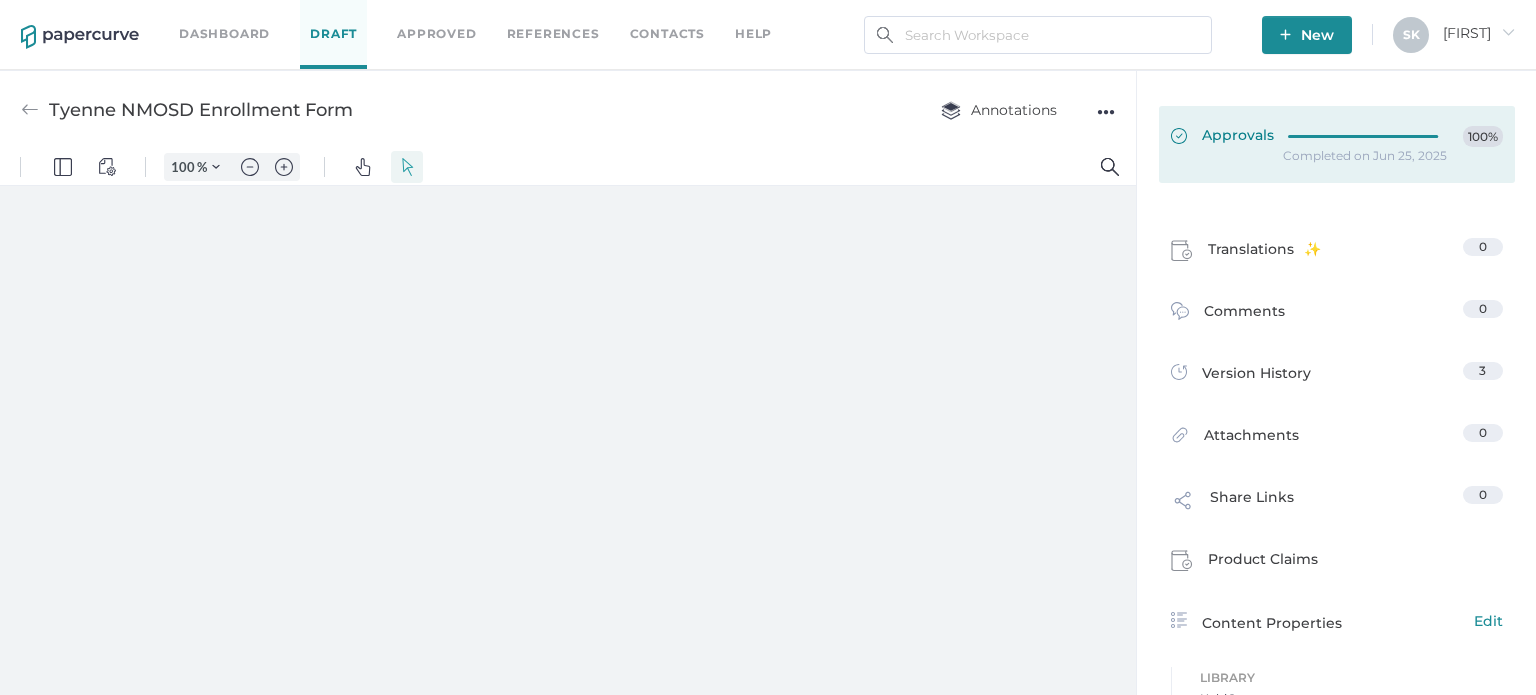 click at bounding box center (1369, 137) 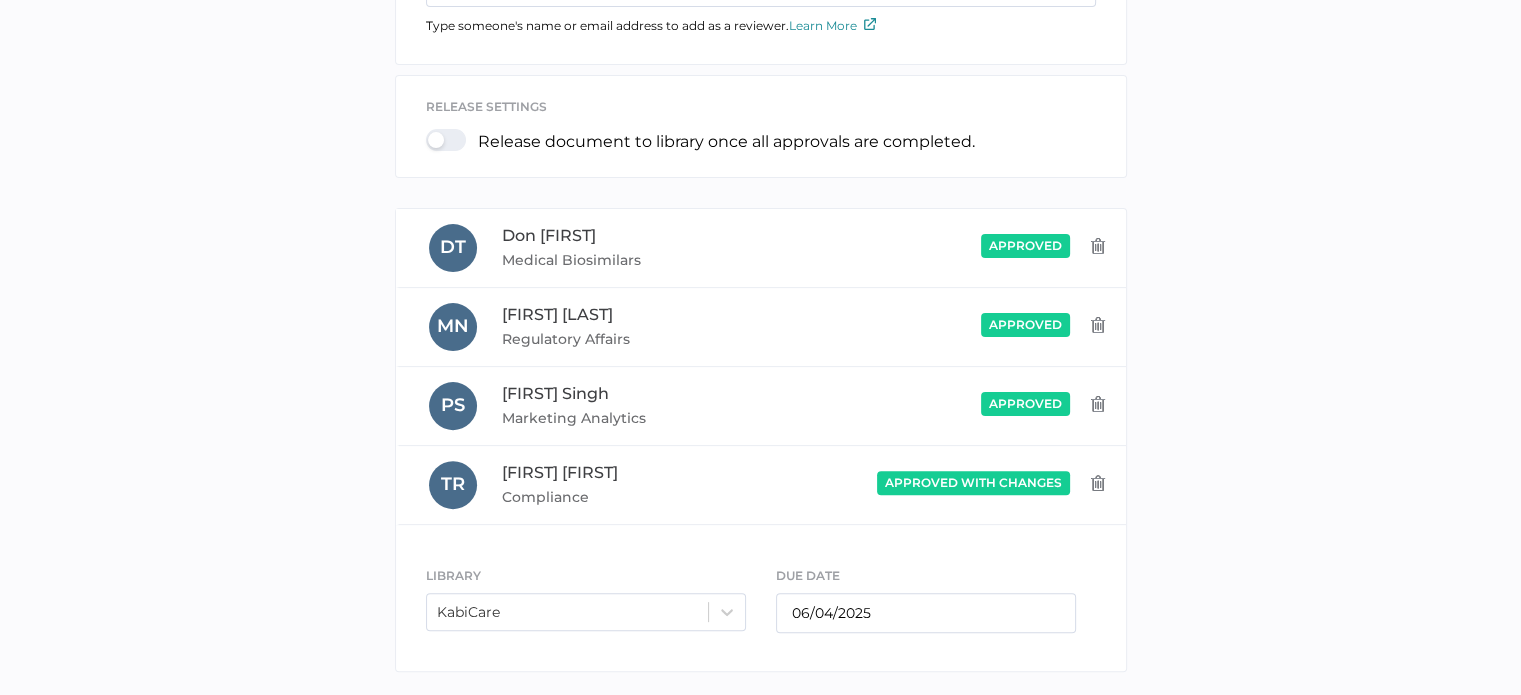 scroll, scrollTop: 616, scrollLeft: 0, axis: vertical 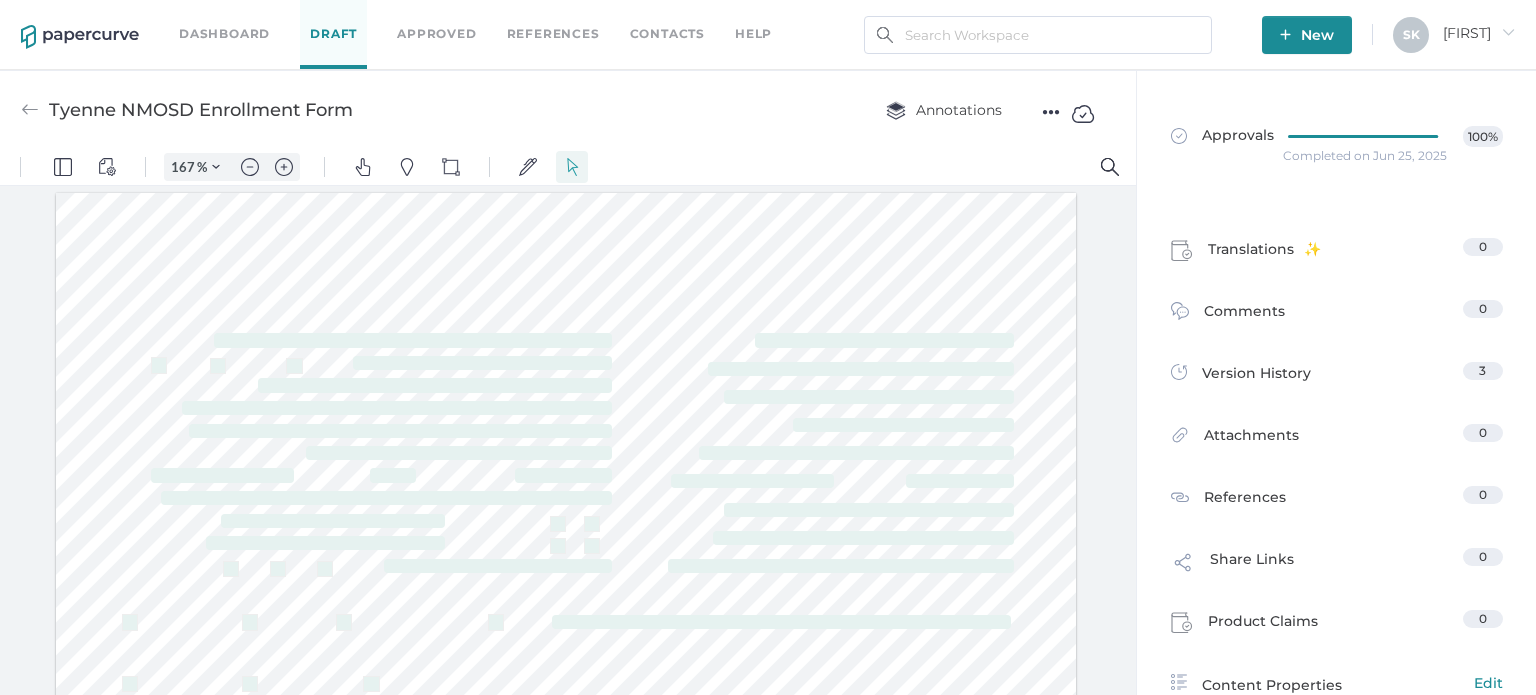 click on "Draft" at bounding box center [333, 34] 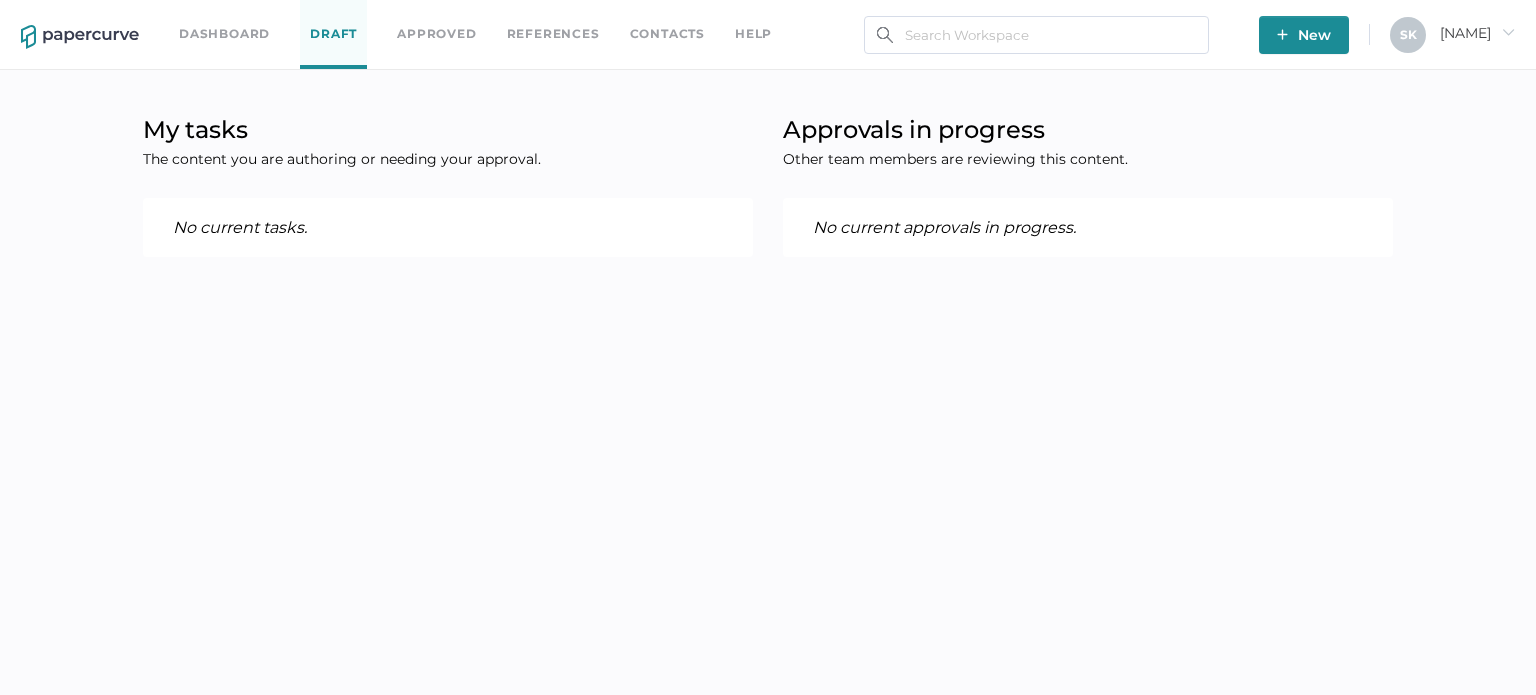 scroll, scrollTop: 0, scrollLeft: 0, axis: both 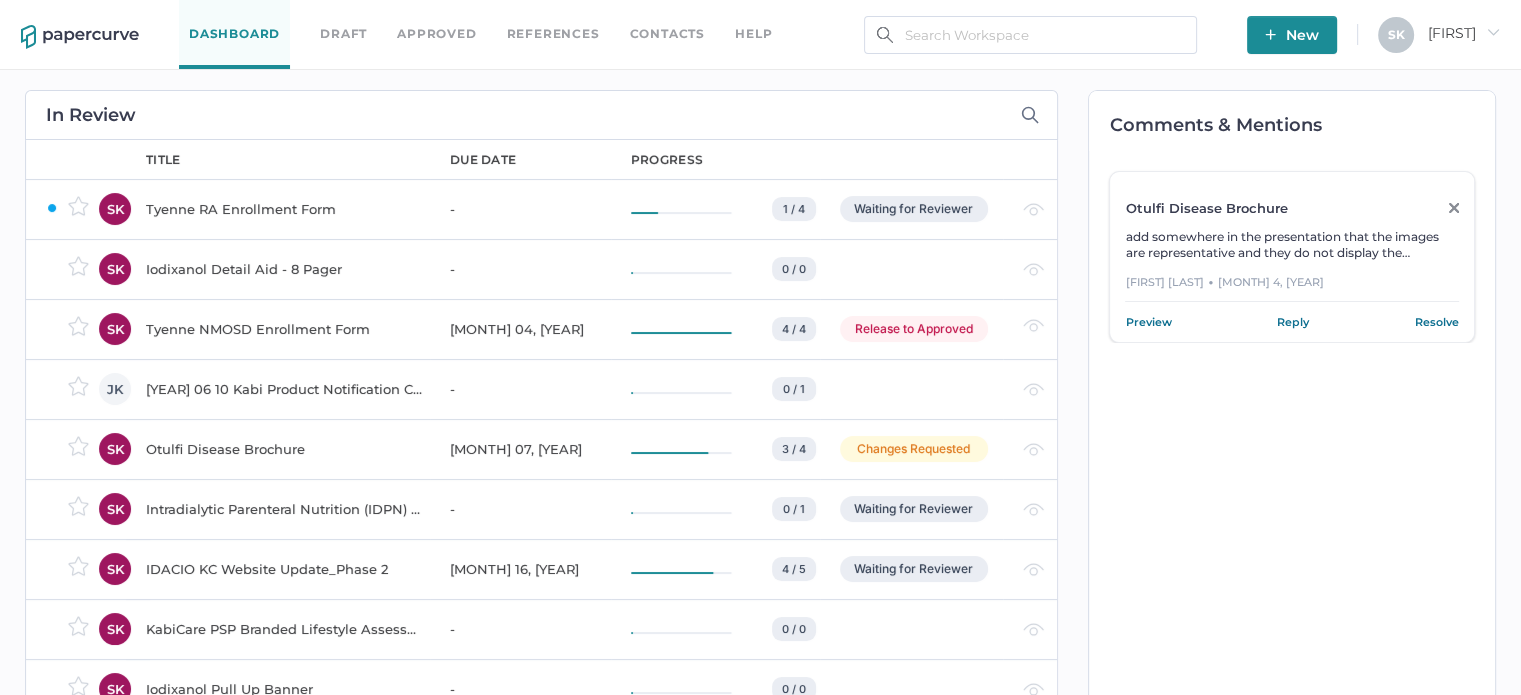 click on "Tyenne RA Enrollment Form" at bounding box center [286, 209] 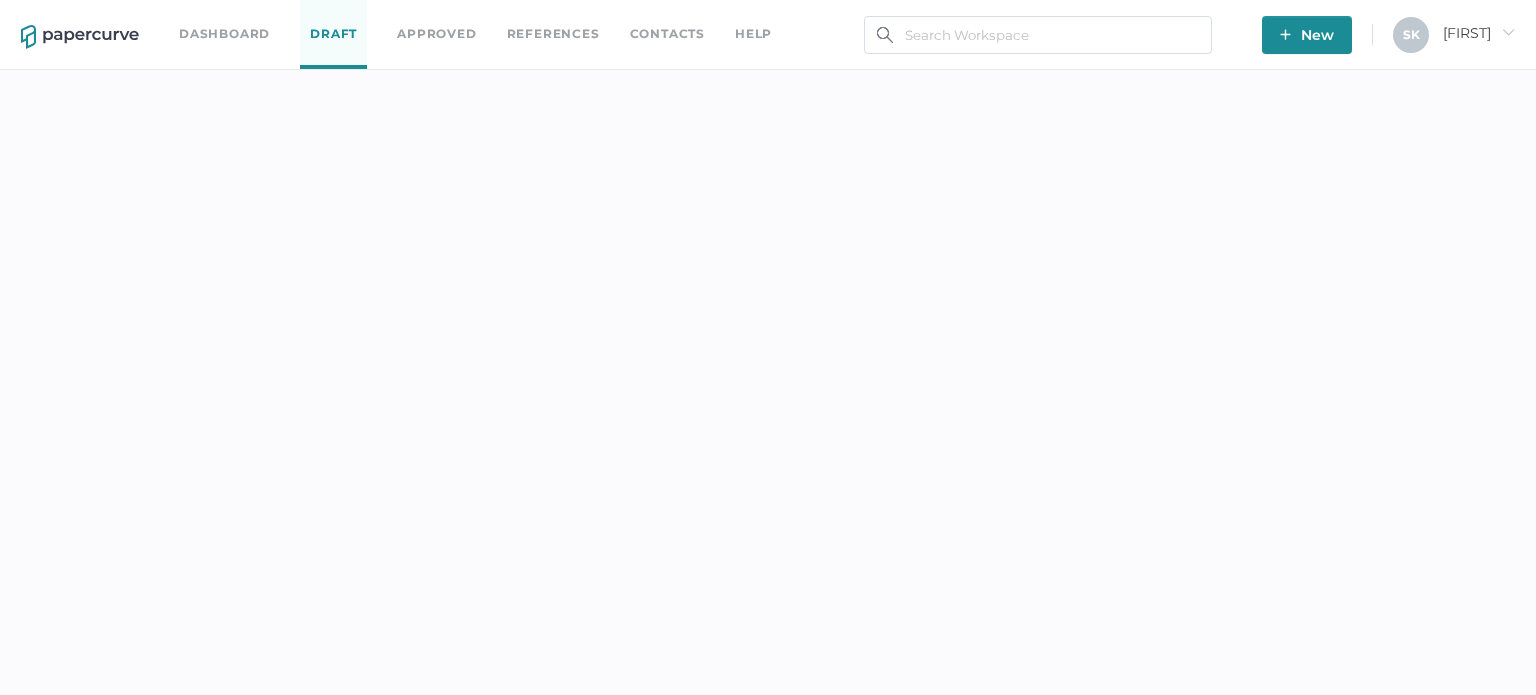 scroll, scrollTop: 0, scrollLeft: 0, axis: both 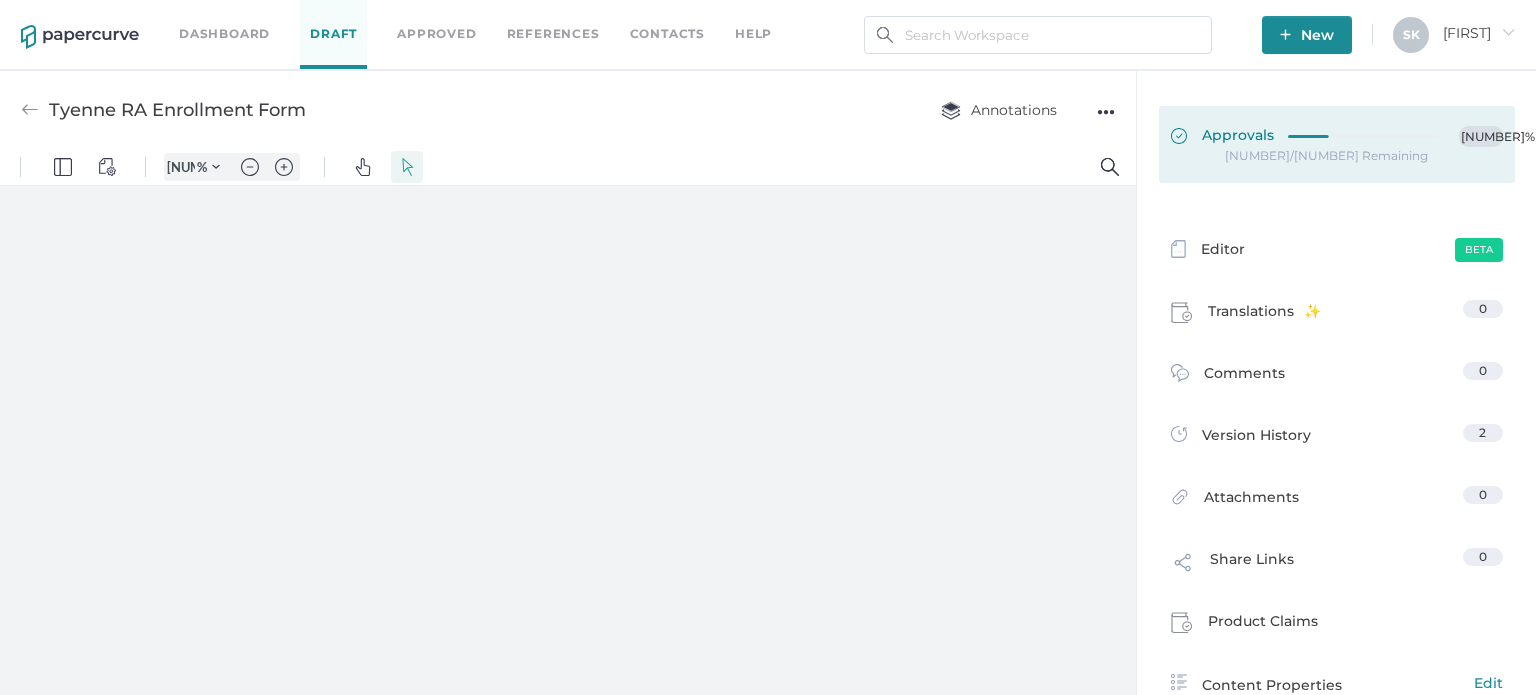 click at bounding box center (1366, 137) 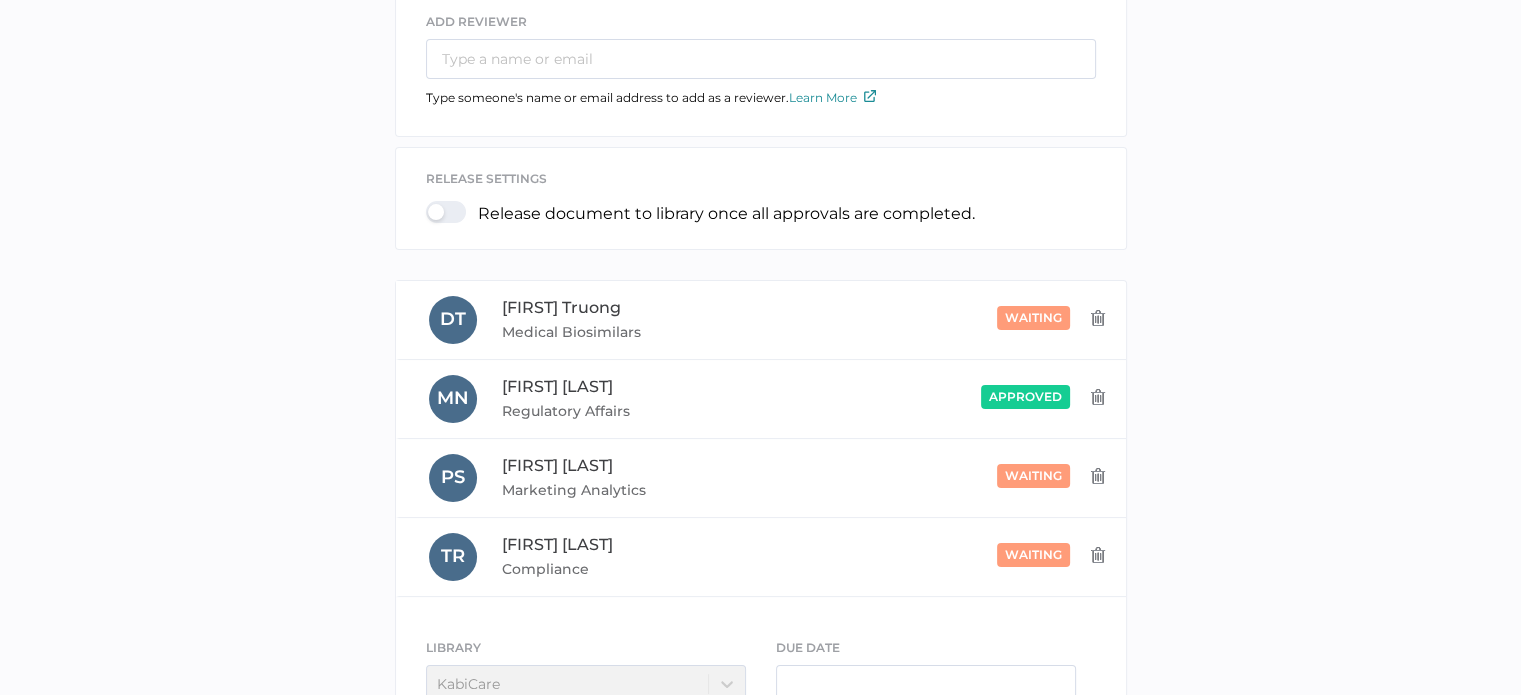 scroll, scrollTop: 400, scrollLeft: 0, axis: vertical 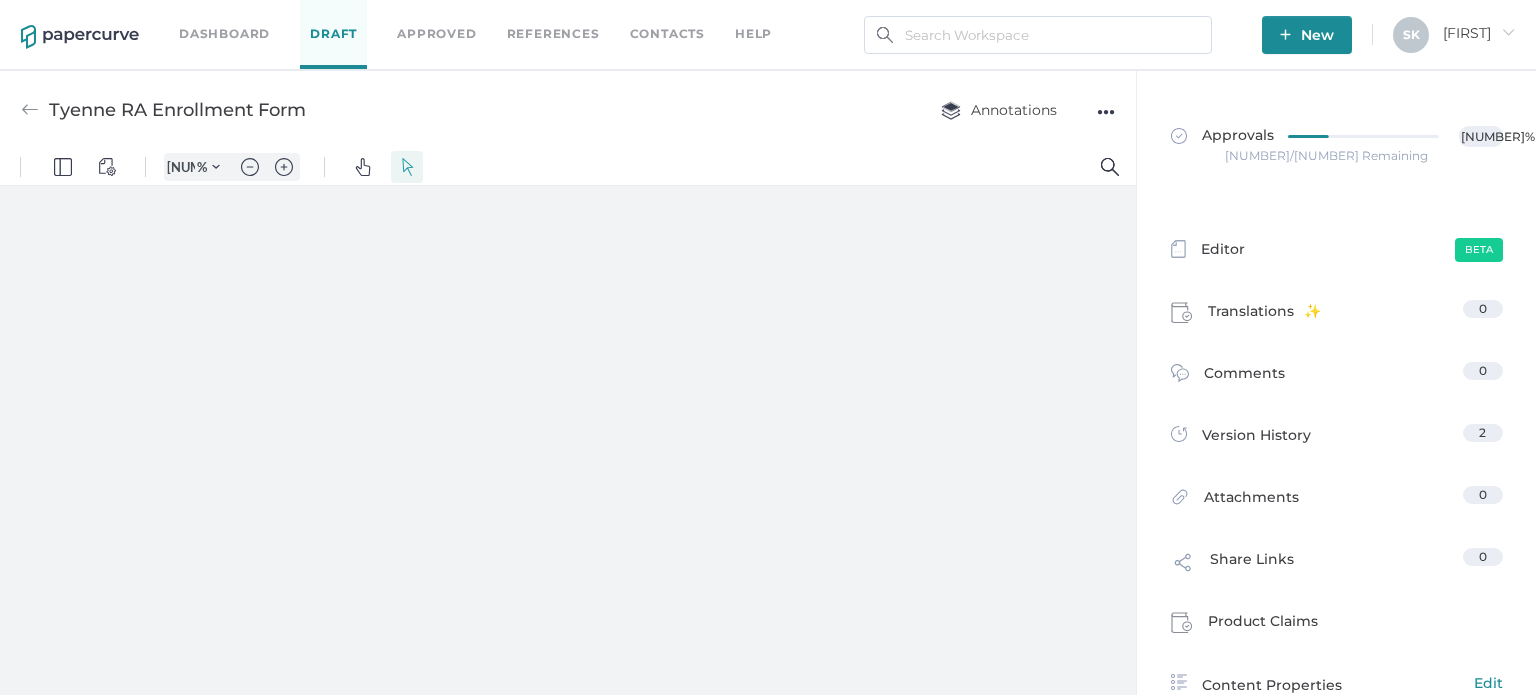 click on "Draft" at bounding box center (333, 34) 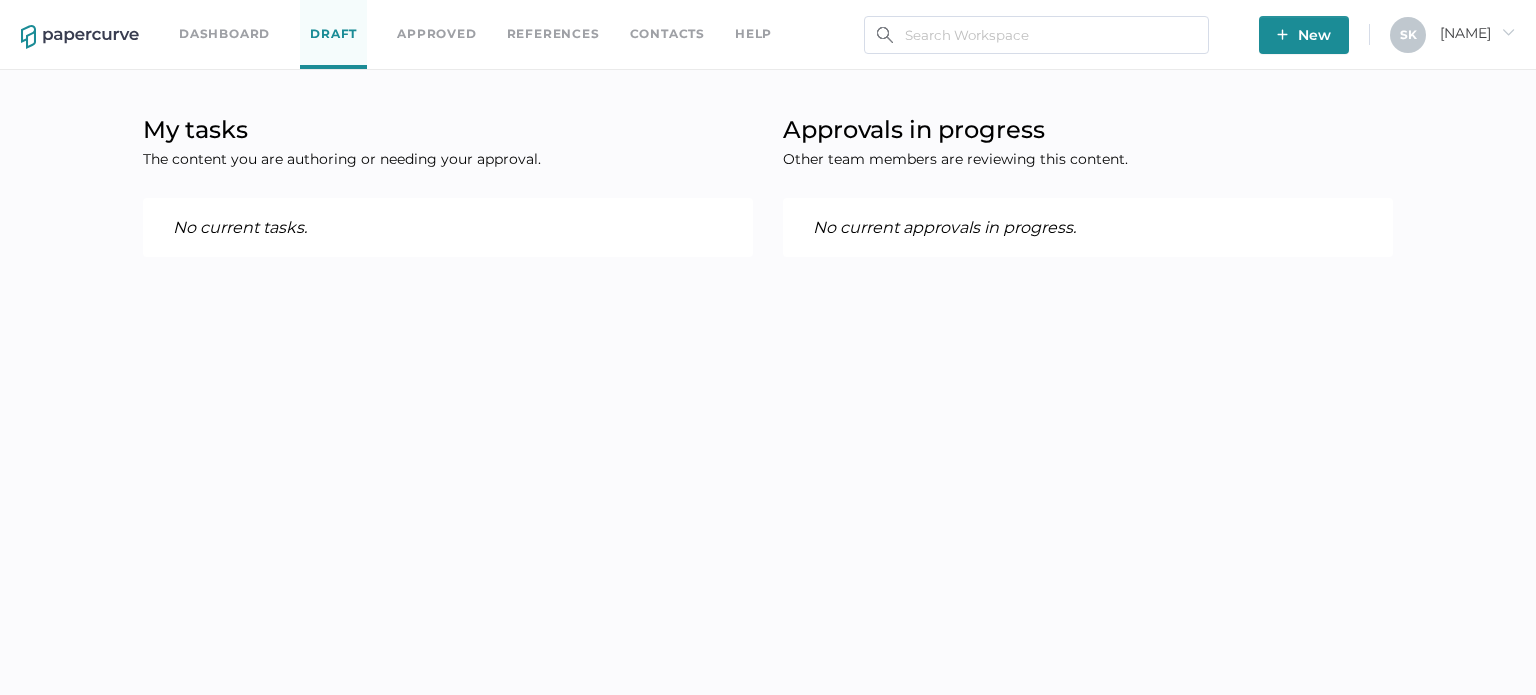 scroll, scrollTop: 0, scrollLeft: 0, axis: both 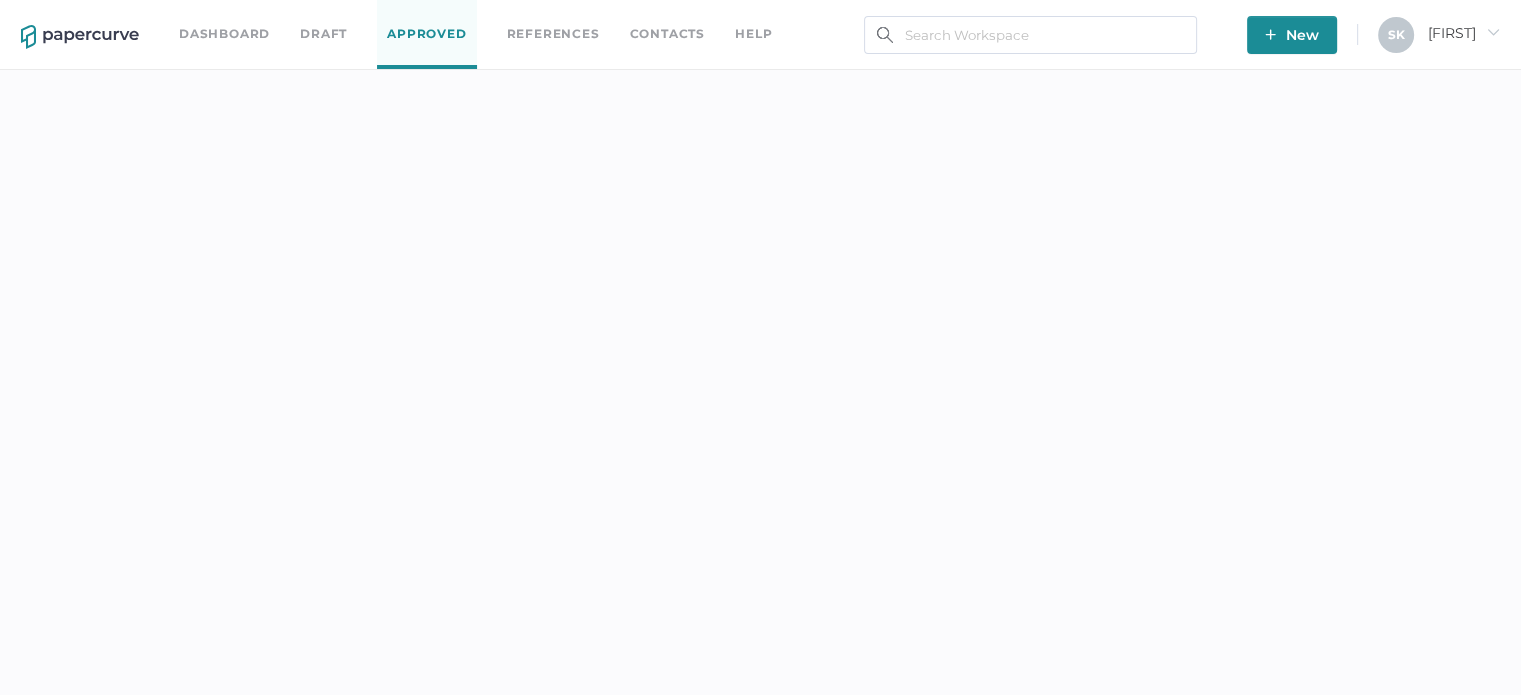 click on "Dashboard" at bounding box center [224, 34] 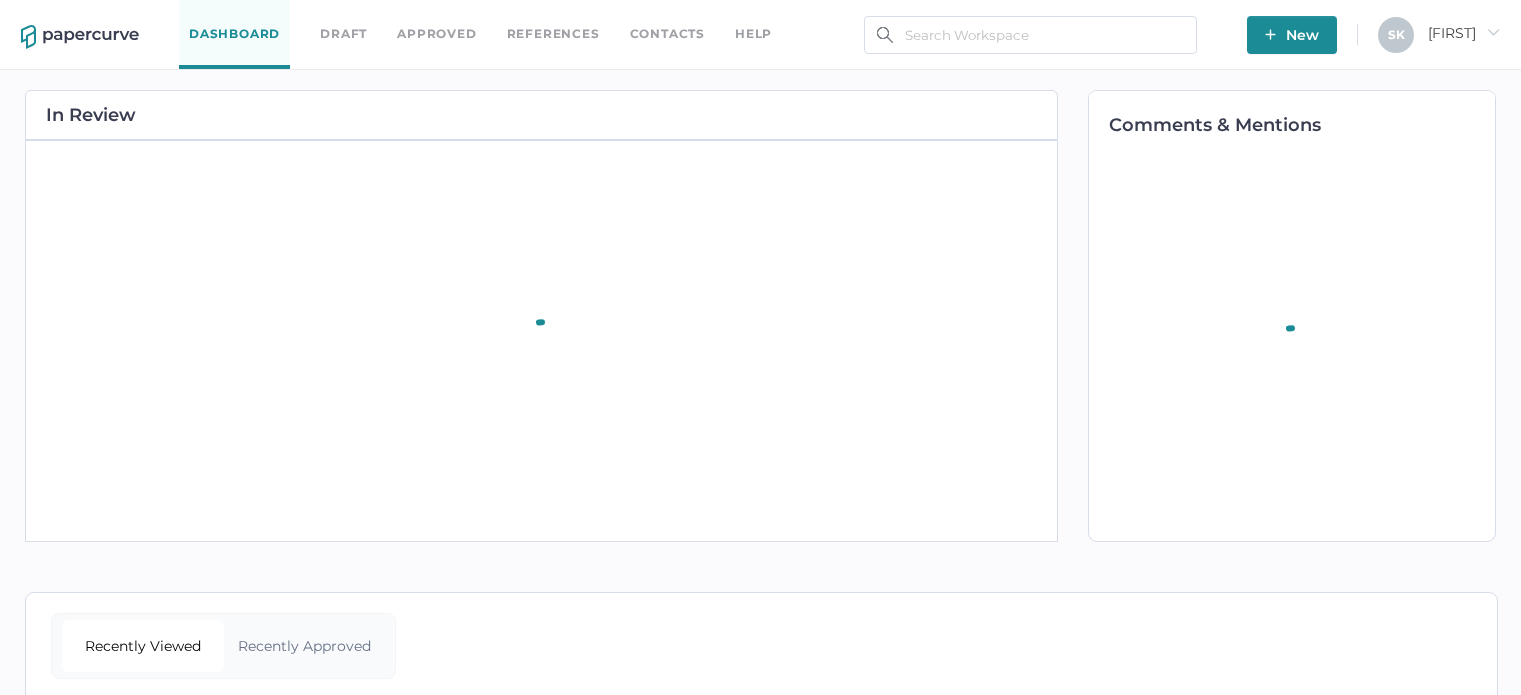 scroll, scrollTop: 0, scrollLeft: 0, axis: both 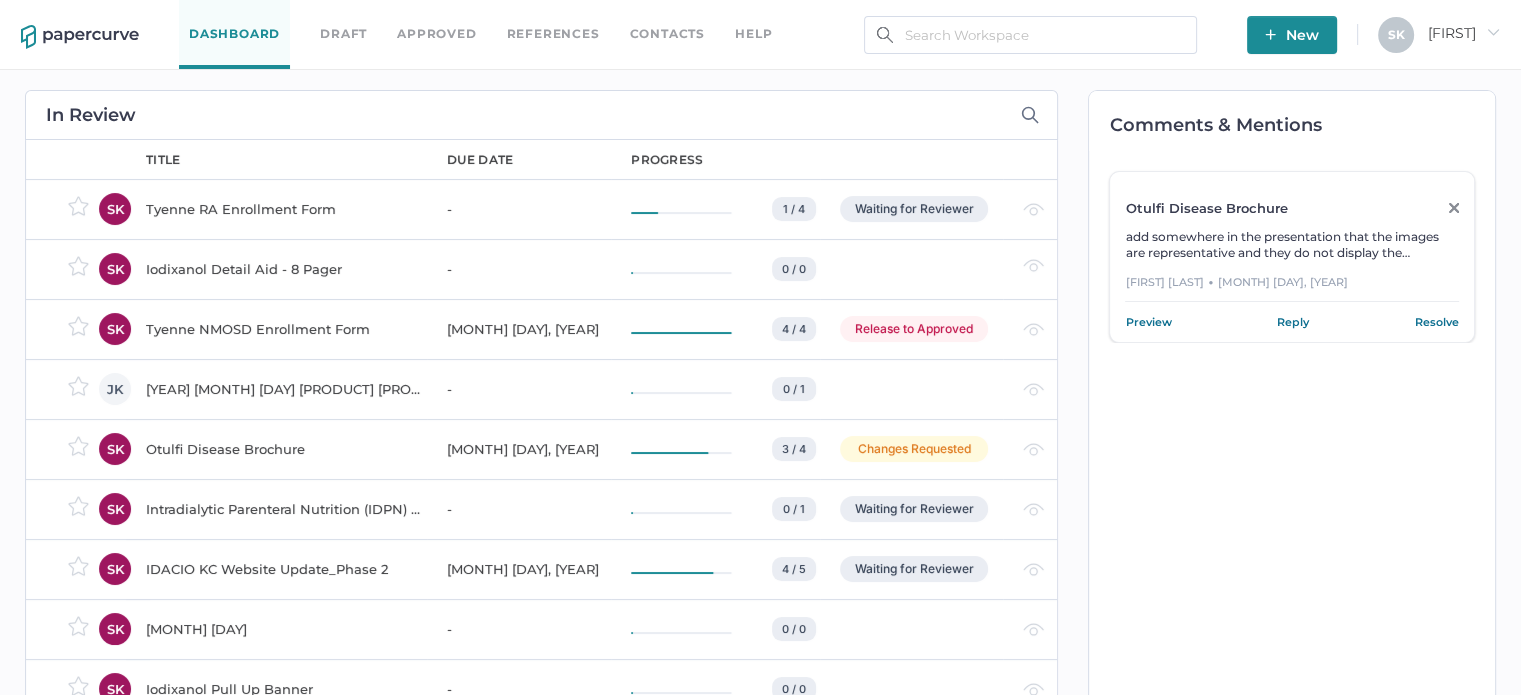 click on "Tyenne NMOSD Enrollment Form" at bounding box center [284, 209] 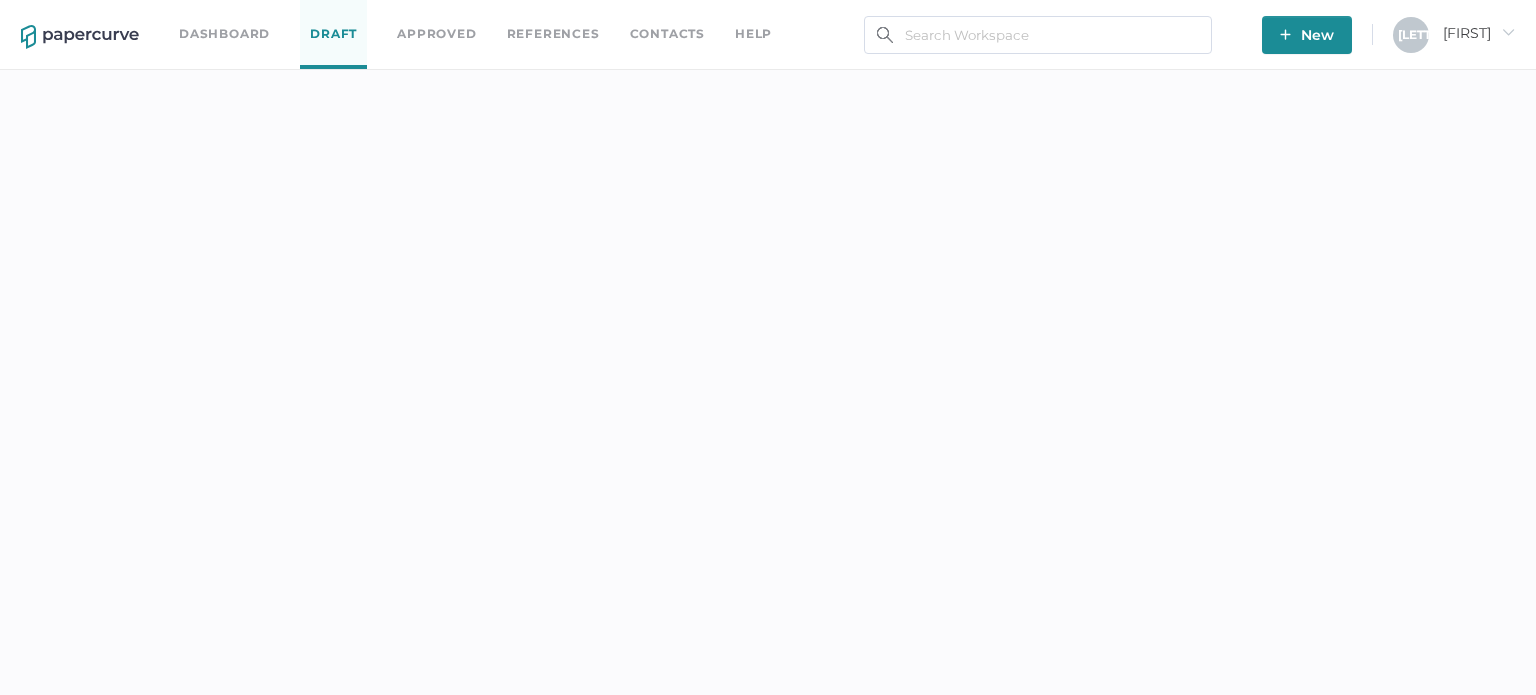 scroll, scrollTop: 0, scrollLeft: 0, axis: both 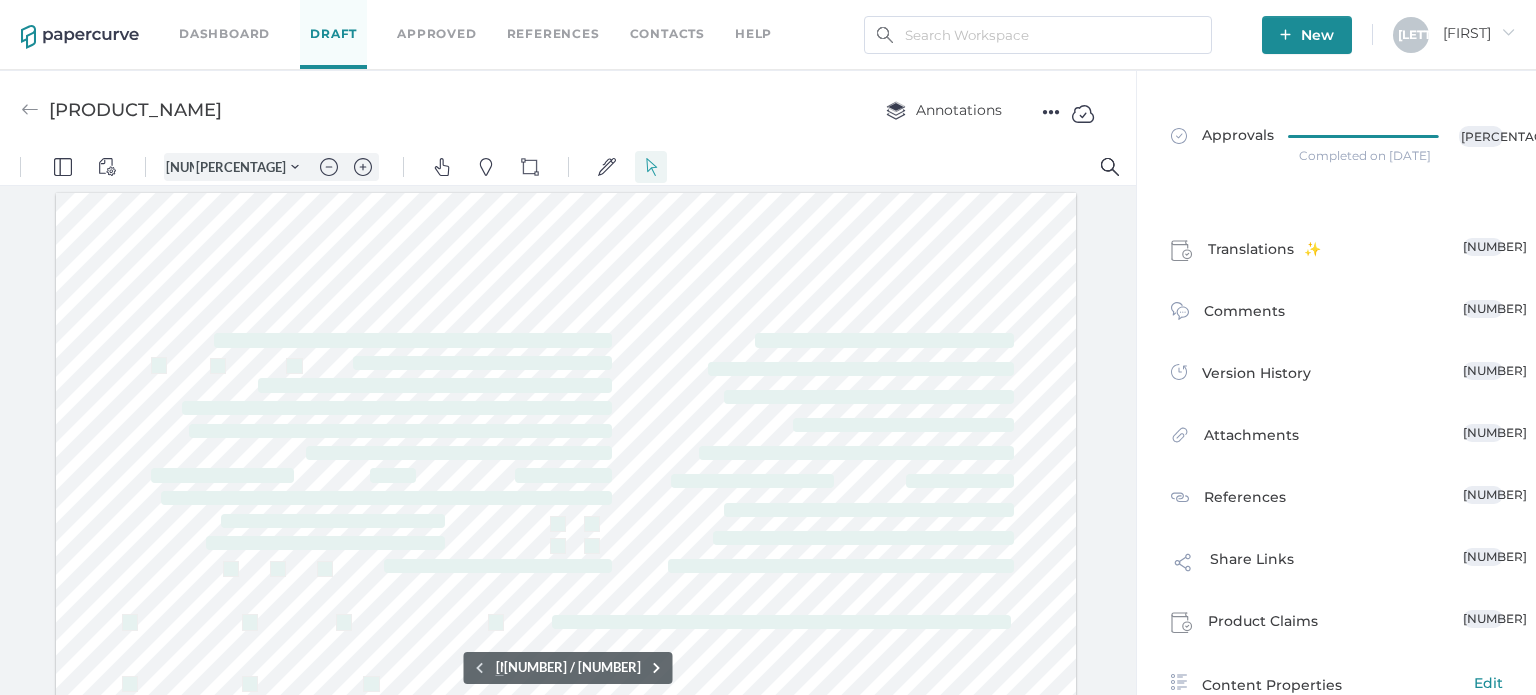 click on "Draft" at bounding box center [333, 34] 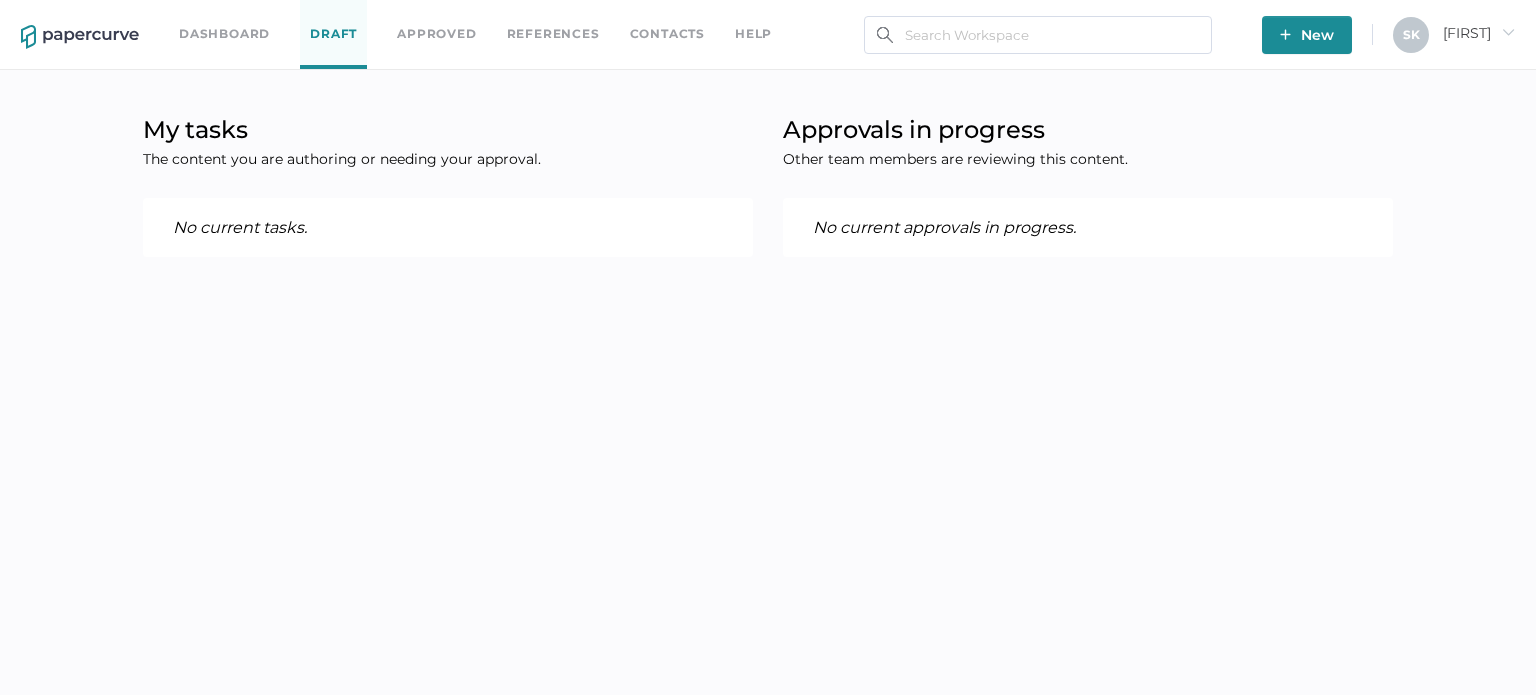 scroll, scrollTop: 0, scrollLeft: 0, axis: both 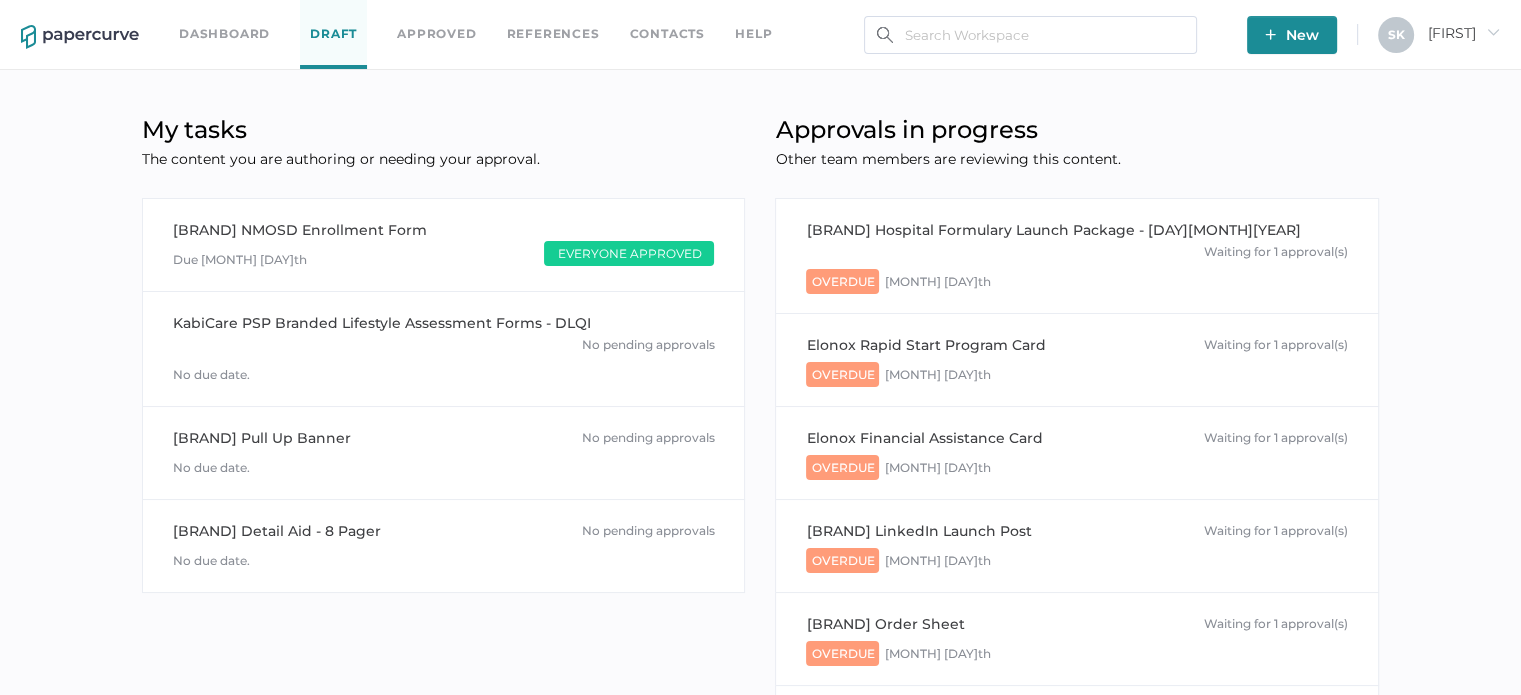 click on "Dashboard" at bounding box center [224, 34] 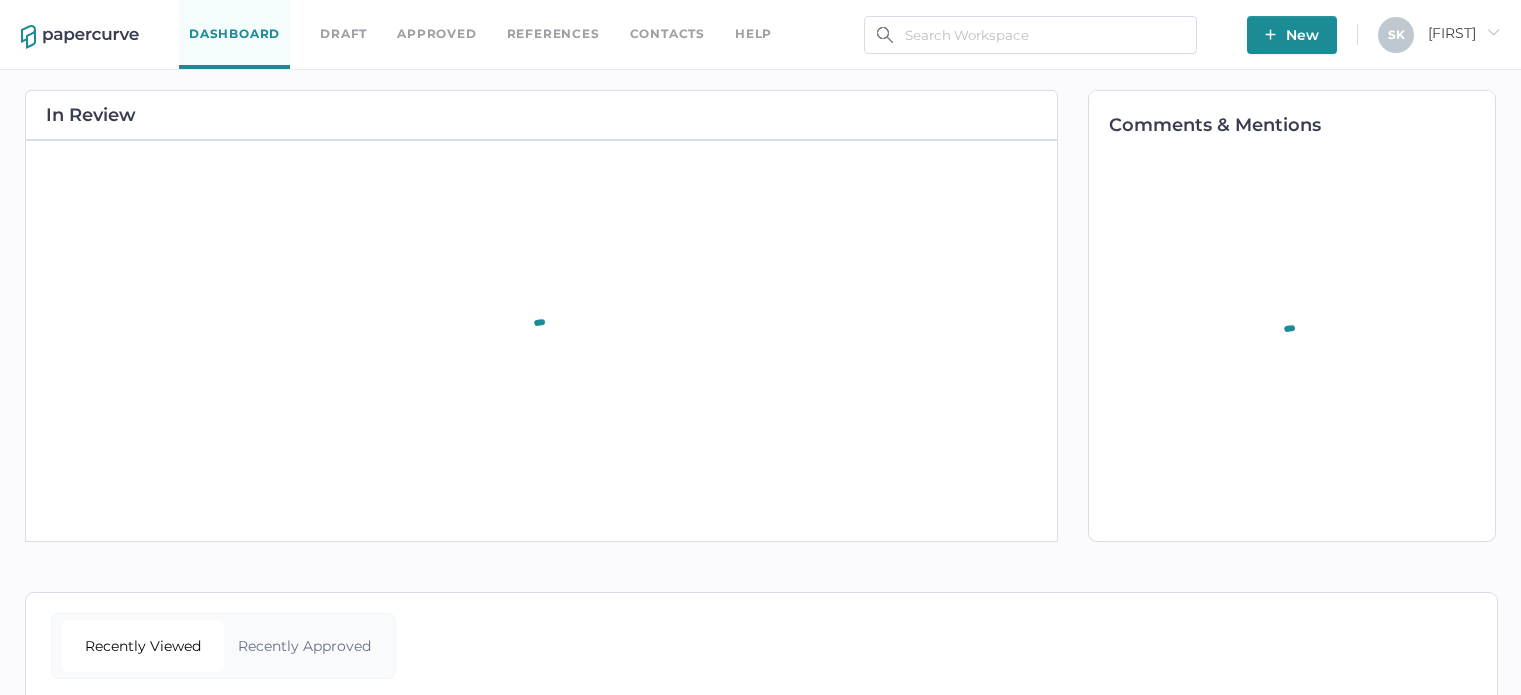 scroll, scrollTop: 0, scrollLeft: 0, axis: both 